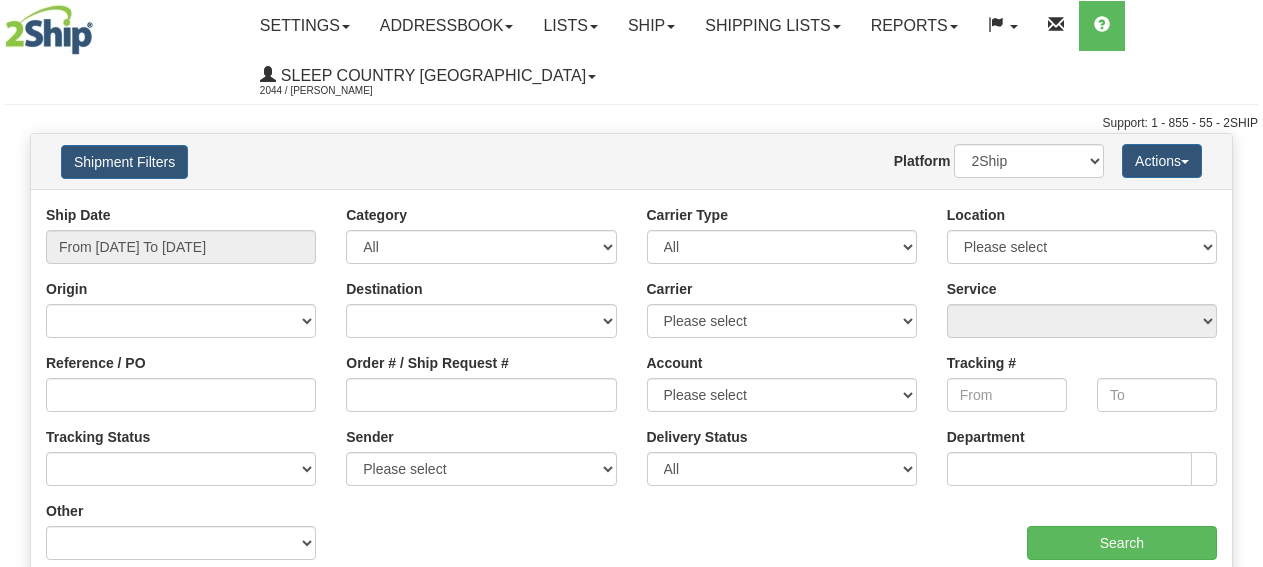 scroll, scrollTop: 0, scrollLeft: 0, axis: both 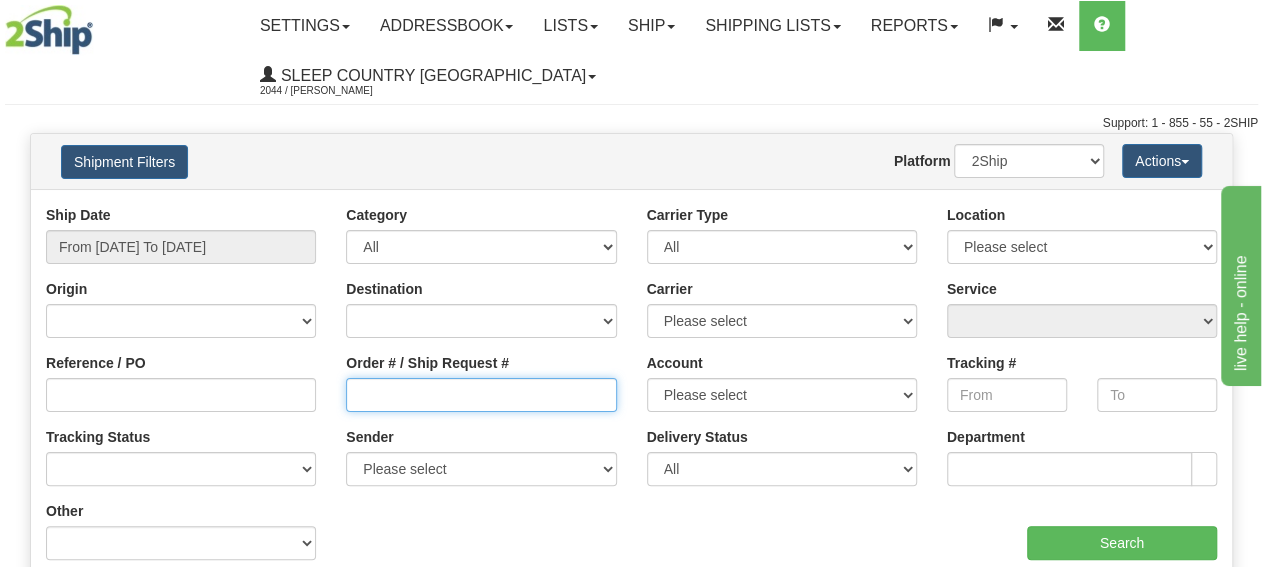 click on "Order # / Ship Request #" at bounding box center (481, 395) 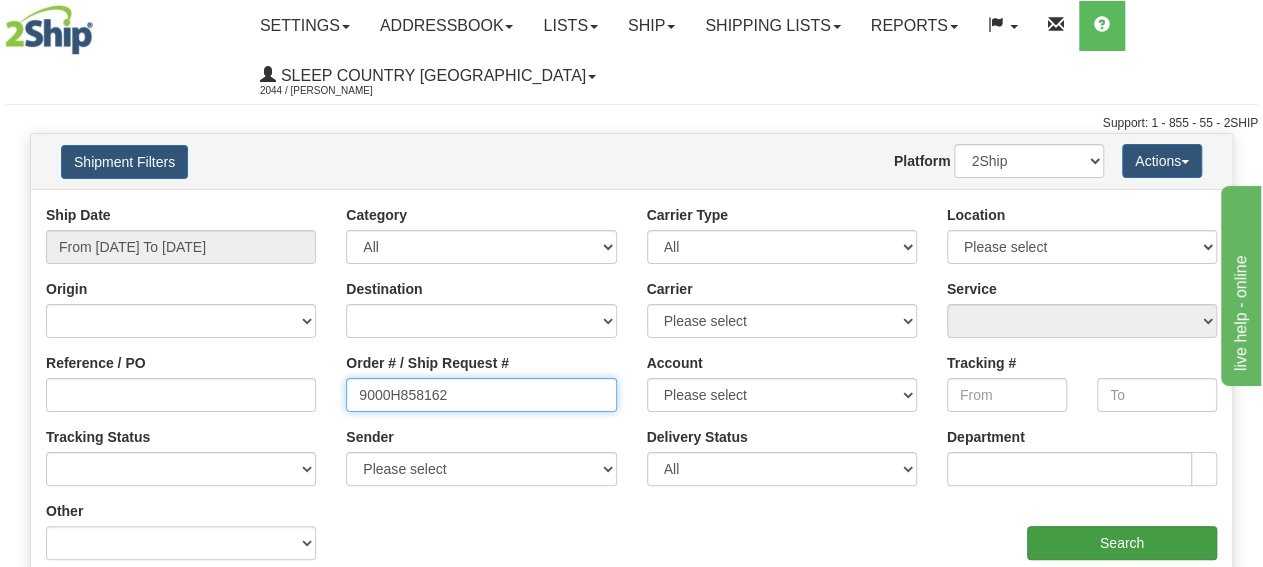 type on "9000H858162" 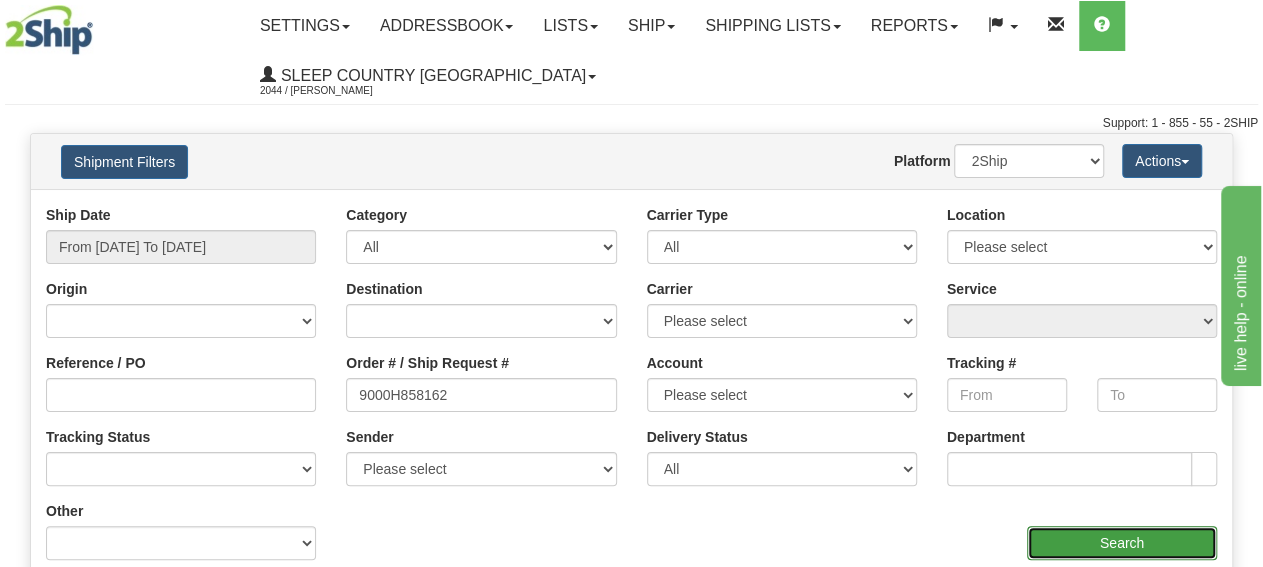 click on "Search" at bounding box center (1122, 543) 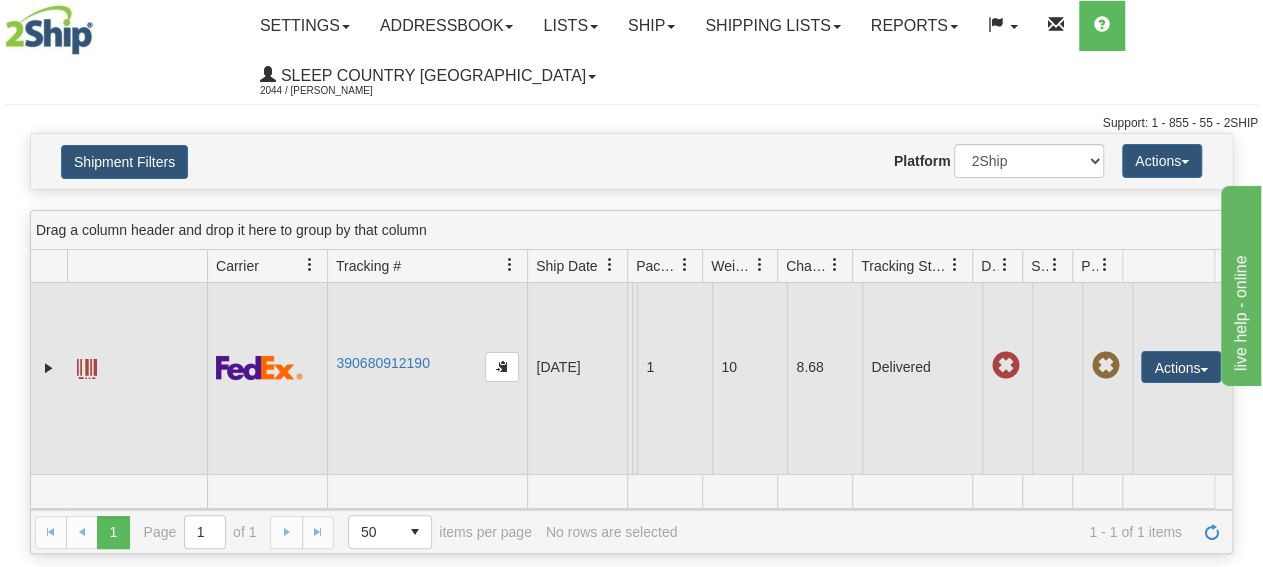 scroll, scrollTop: 39, scrollLeft: 0, axis: vertical 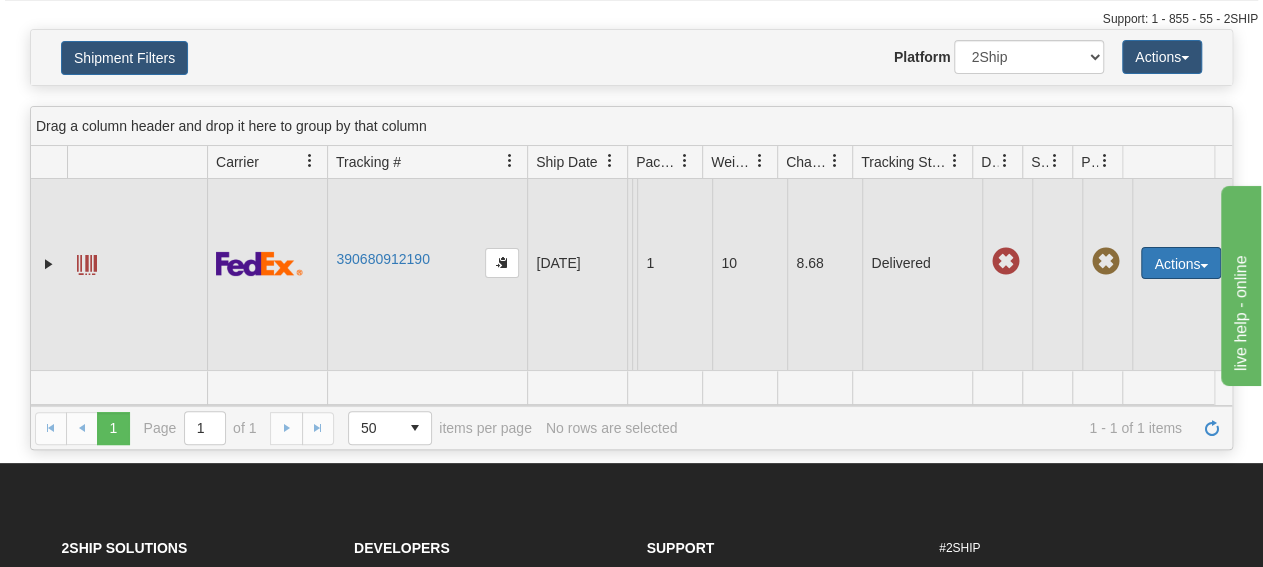 click on "Actions" at bounding box center [1181, 263] 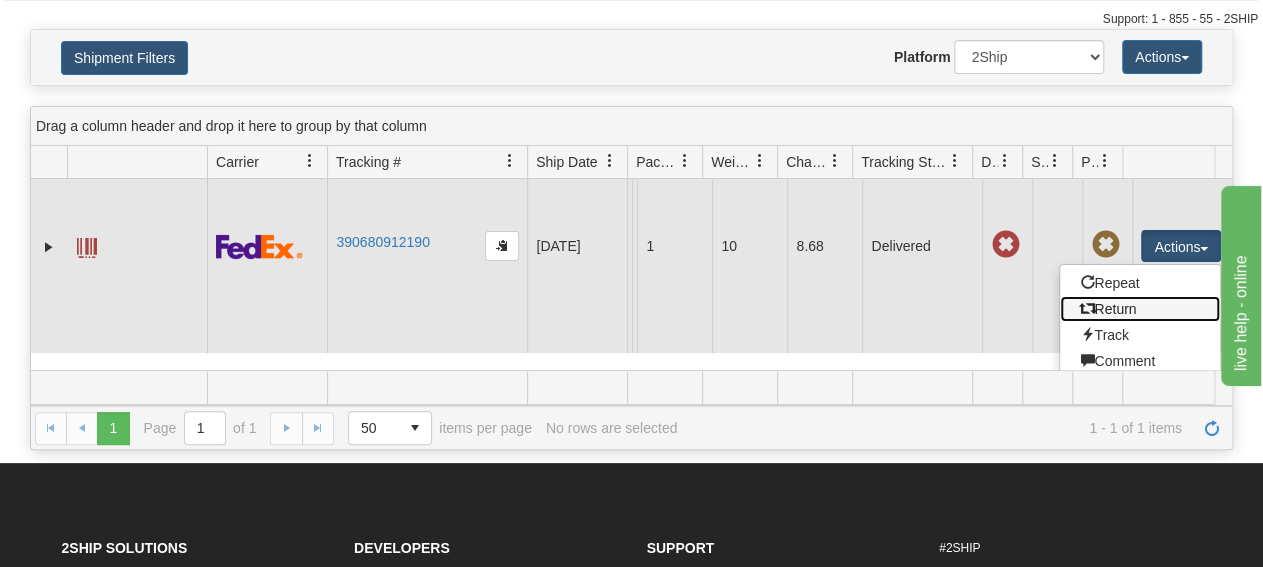 click on "Return" at bounding box center [1140, 309] 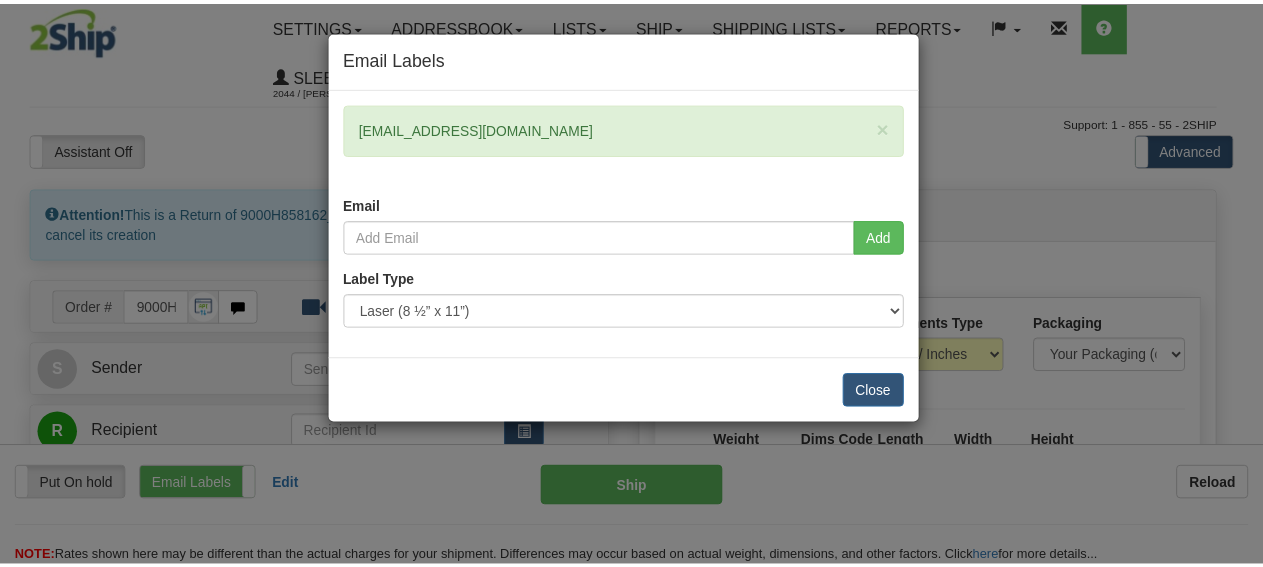 scroll, scrollTop: 0, scrollLeft: 0, axis: both 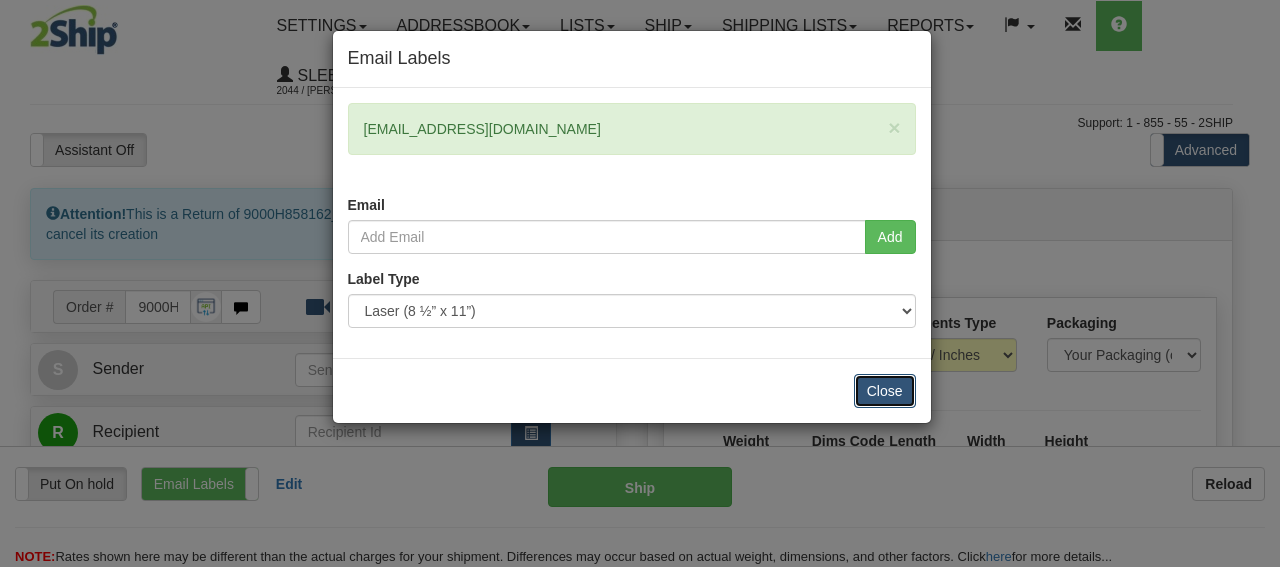 click on "Close" at bounding box center (885, 391) 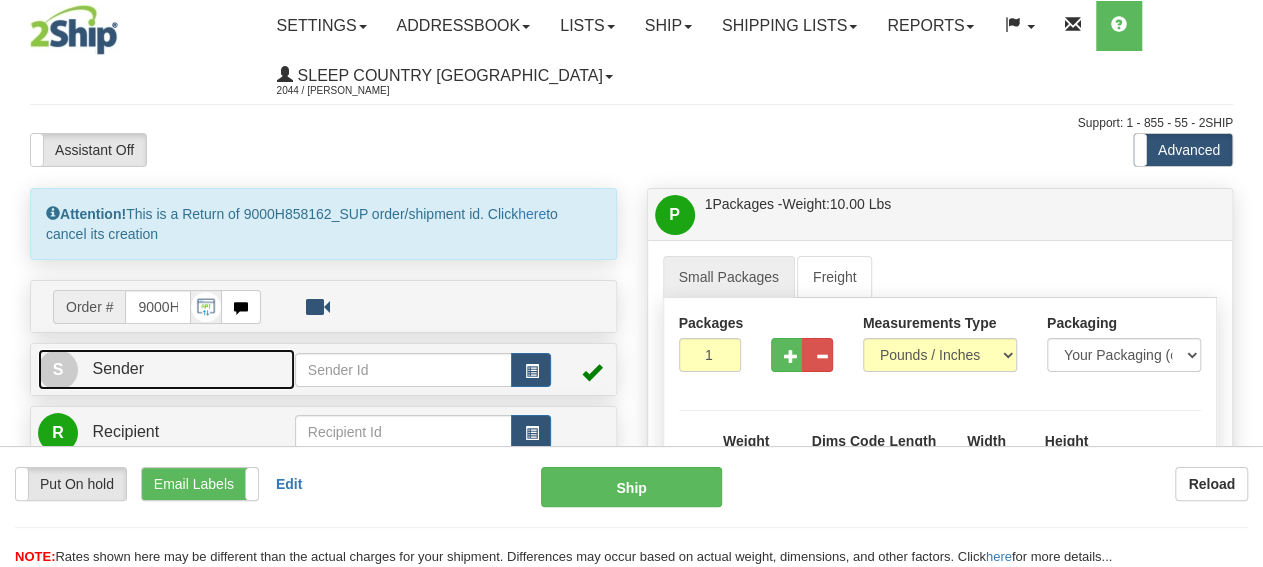 click on "S
Sender" at bounding box center [166, 369] 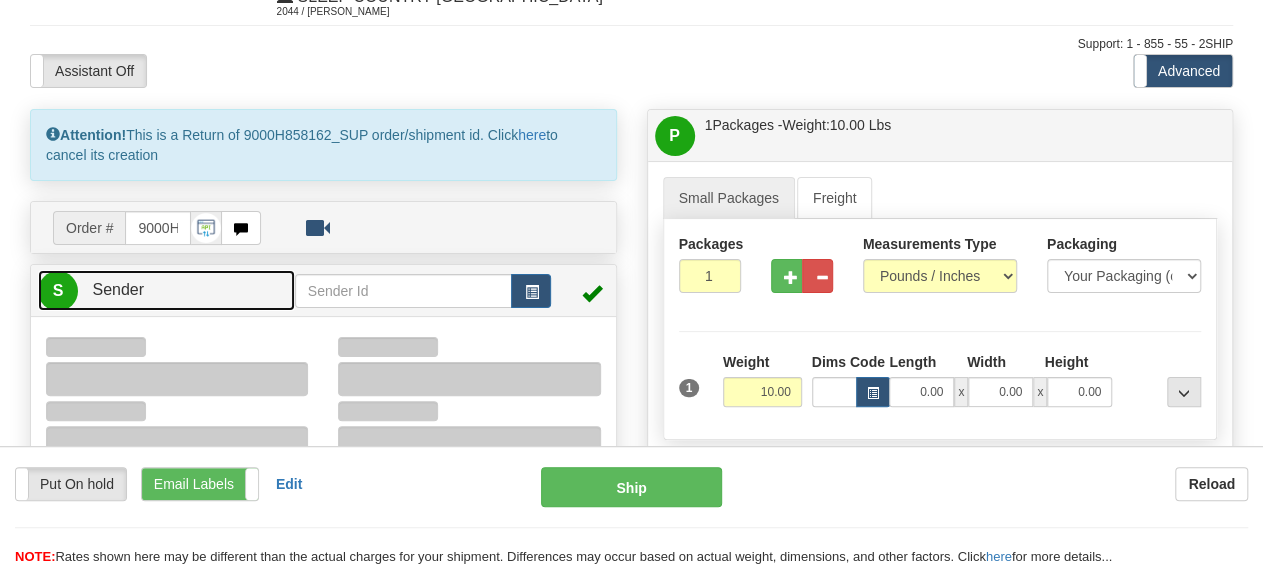 type on "12:04" 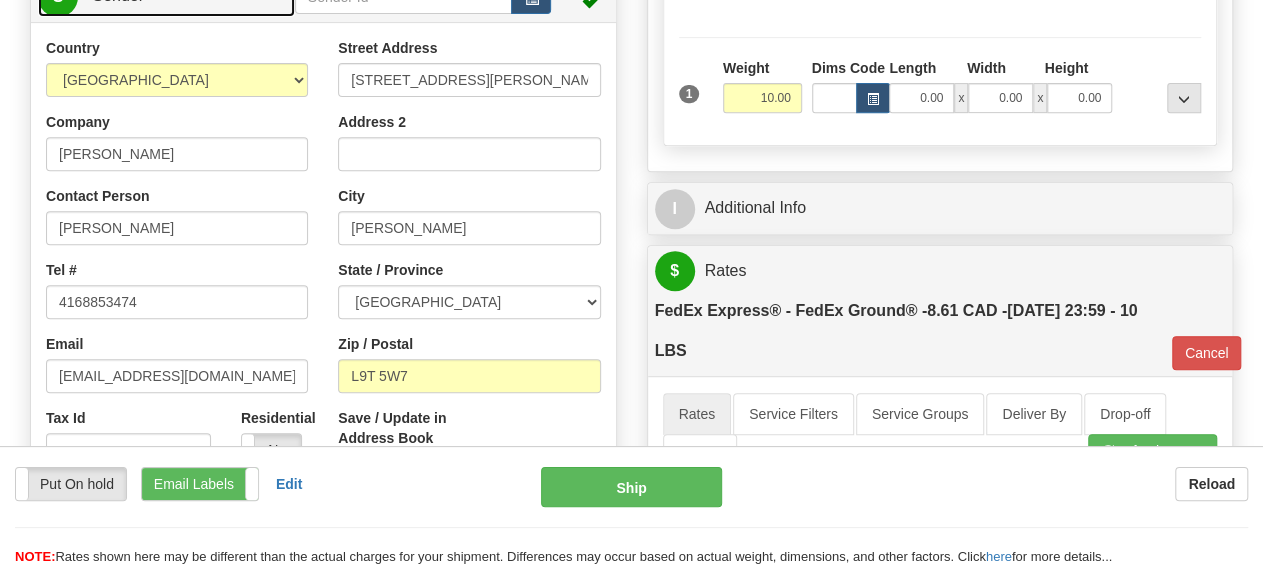 scroll, scrollTop: 416, scrollLeft: 0, axis: vertical 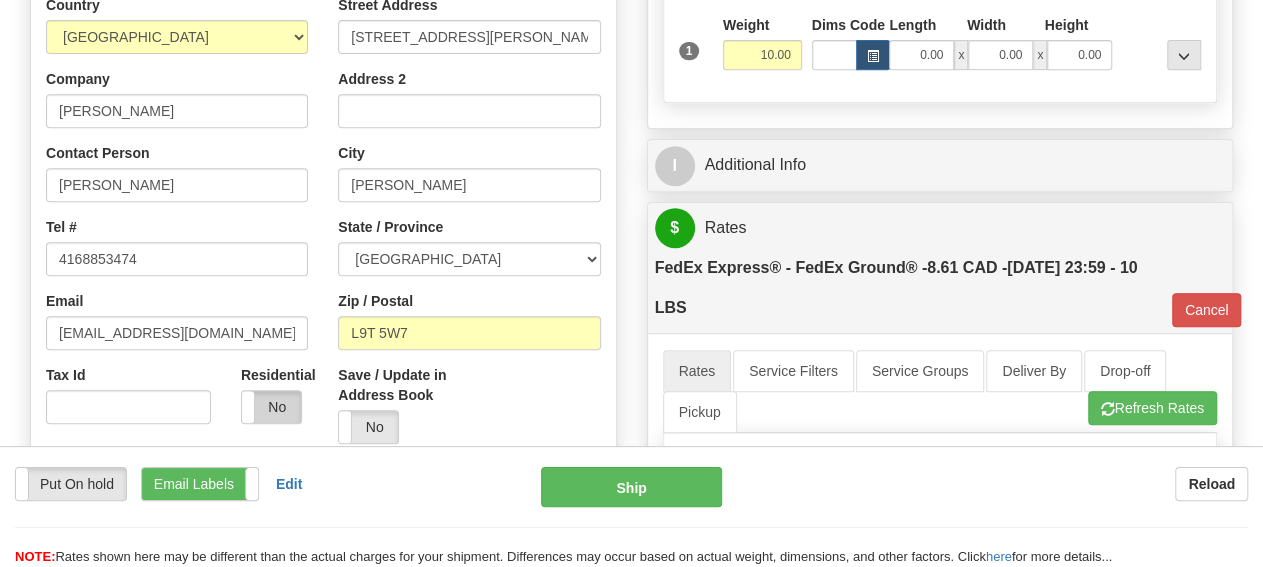 click on "No" at bounding box center (271, 407) 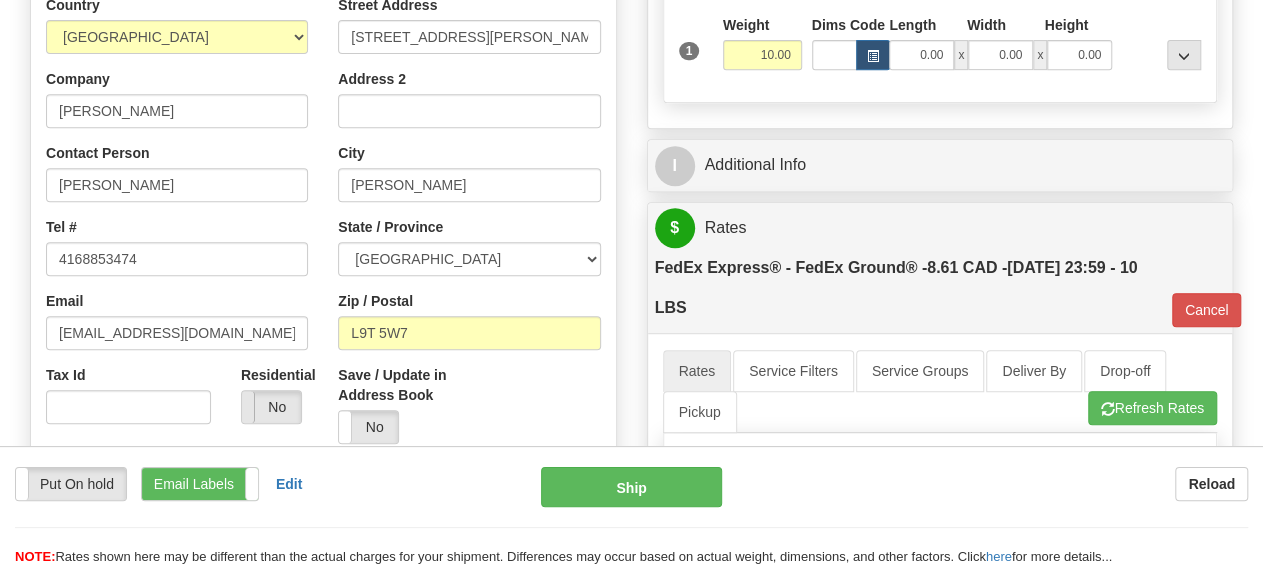 type on "92" 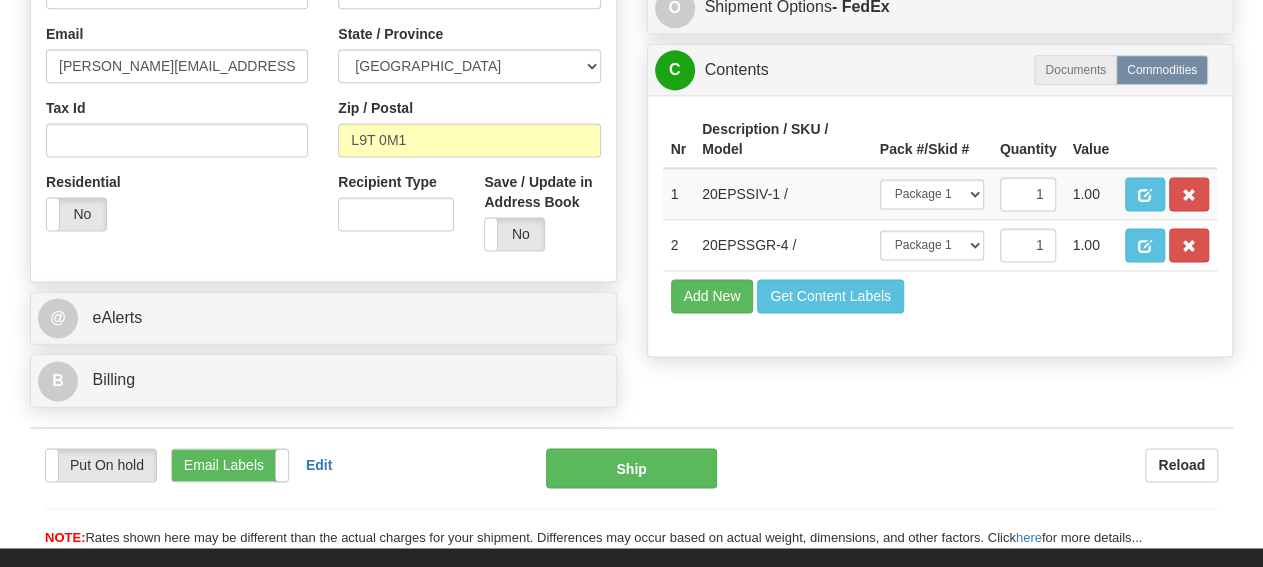 scroll, scrollTop: 1352, scrollLeft: 0, axis: vertical 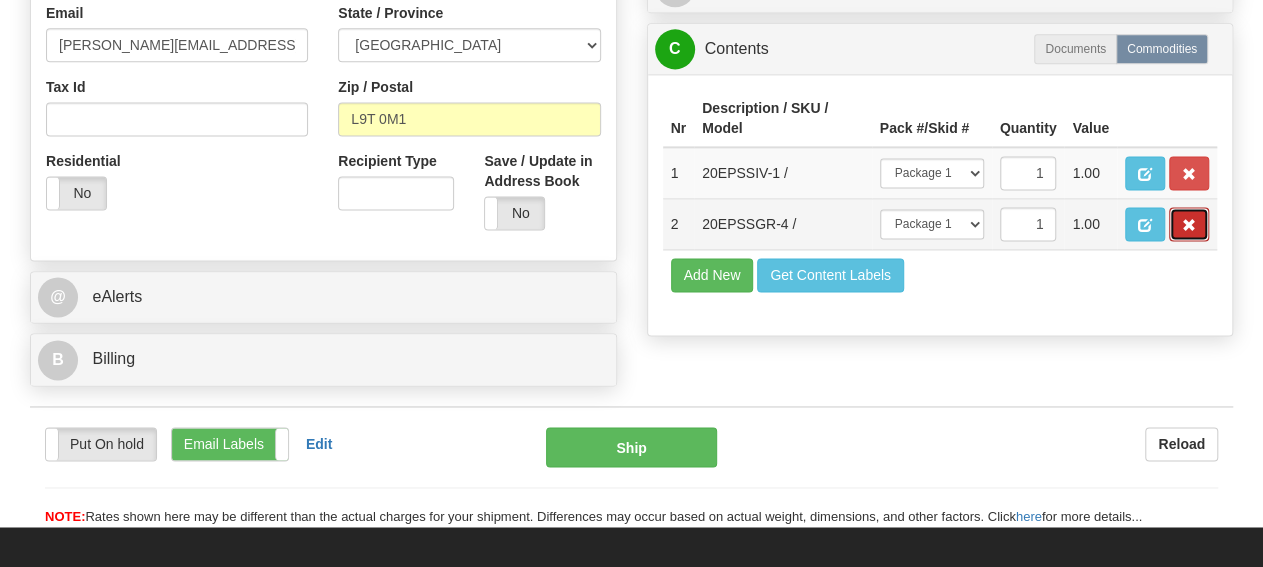 click at bounding box center (1189, 225) 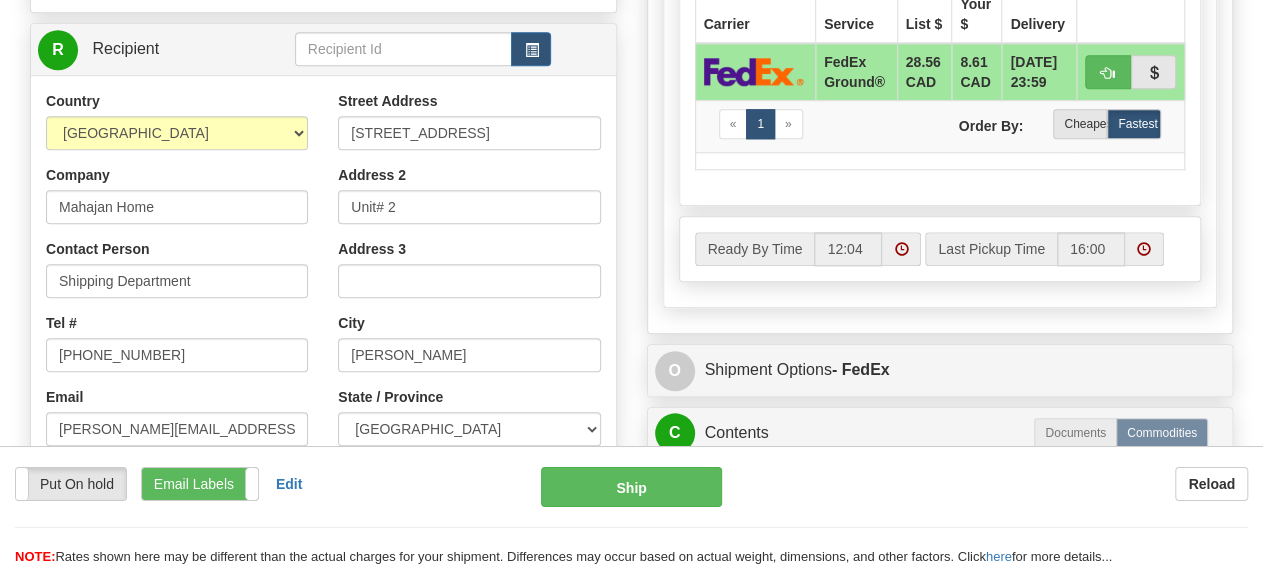 scroll, scrollTop: 936, scrollLeft: 0, axis: vertical 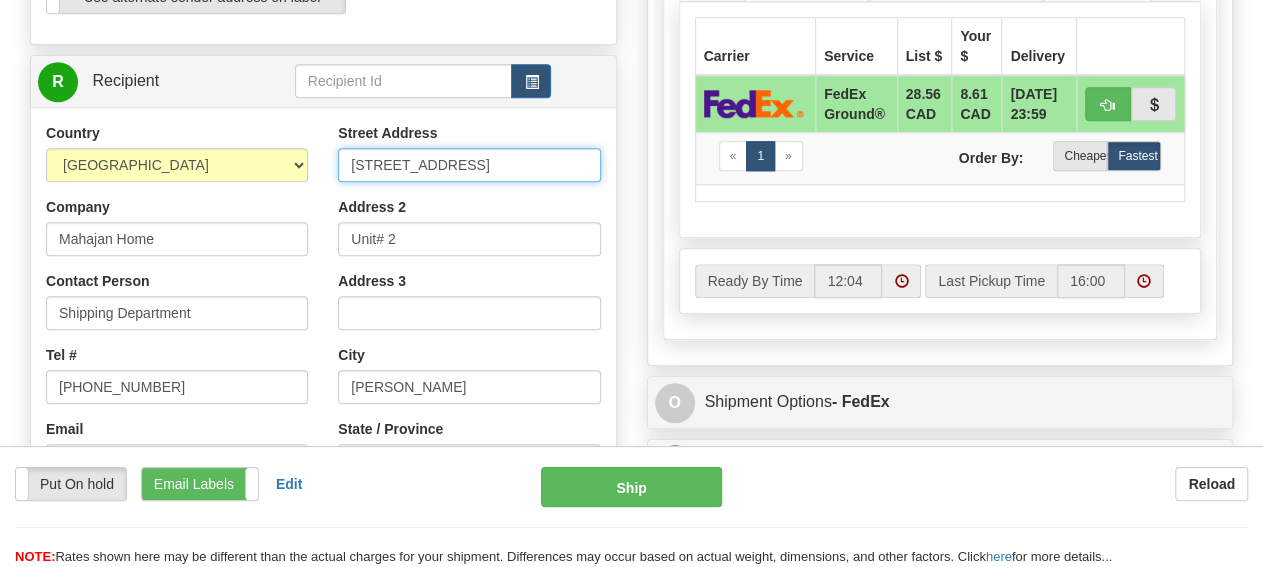 drag, startPoint x: 482, startPoint y: 161, endPoint x: 173, endPoint y: 153, distance: 309.10355 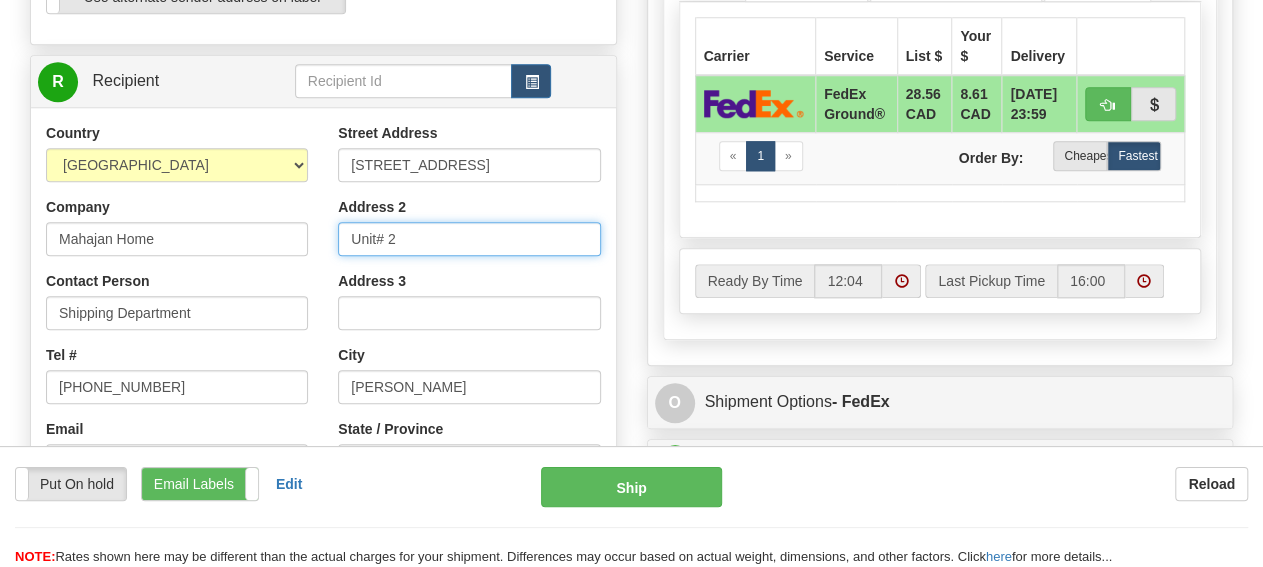 drag, startPoint x: 457, startPoint y: 237, endPoint x: 263, endPoint y: 221, distance: 194.65868 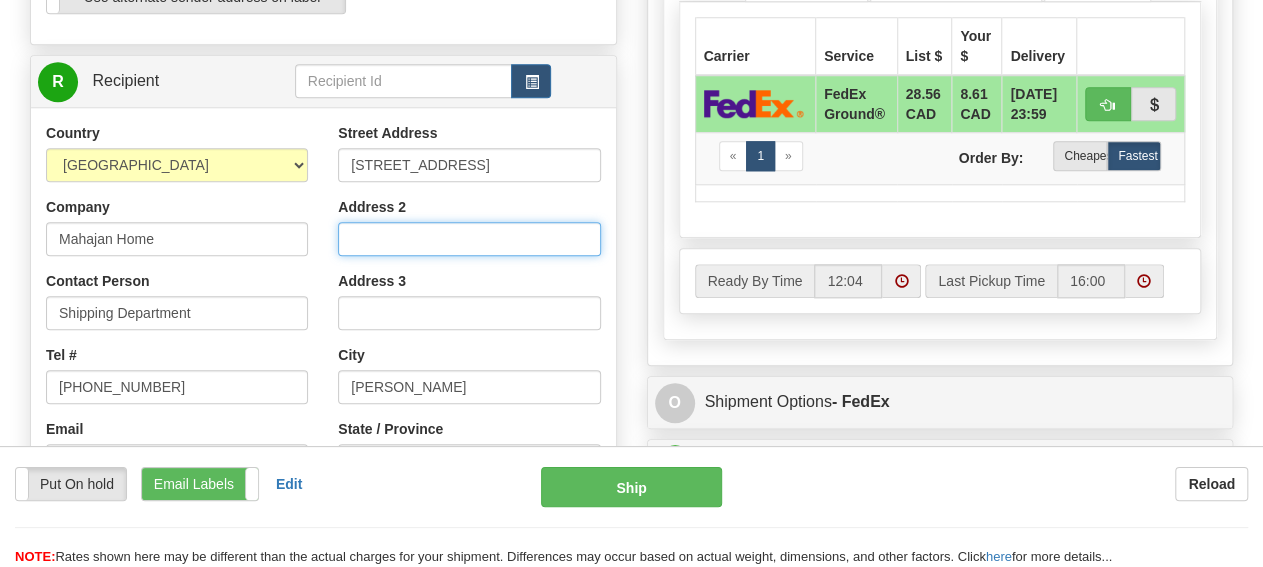 type 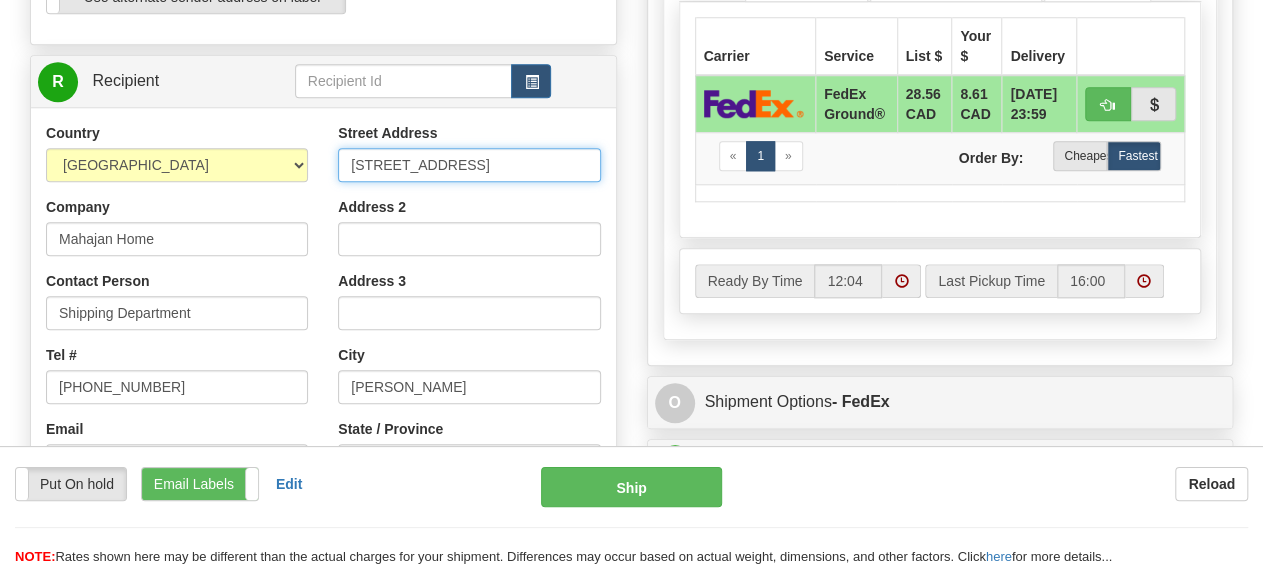 drag, startPoint x: 509, startPoint y: 163, endPoint x: 614, endPoint y: 165, distance: 105.01904 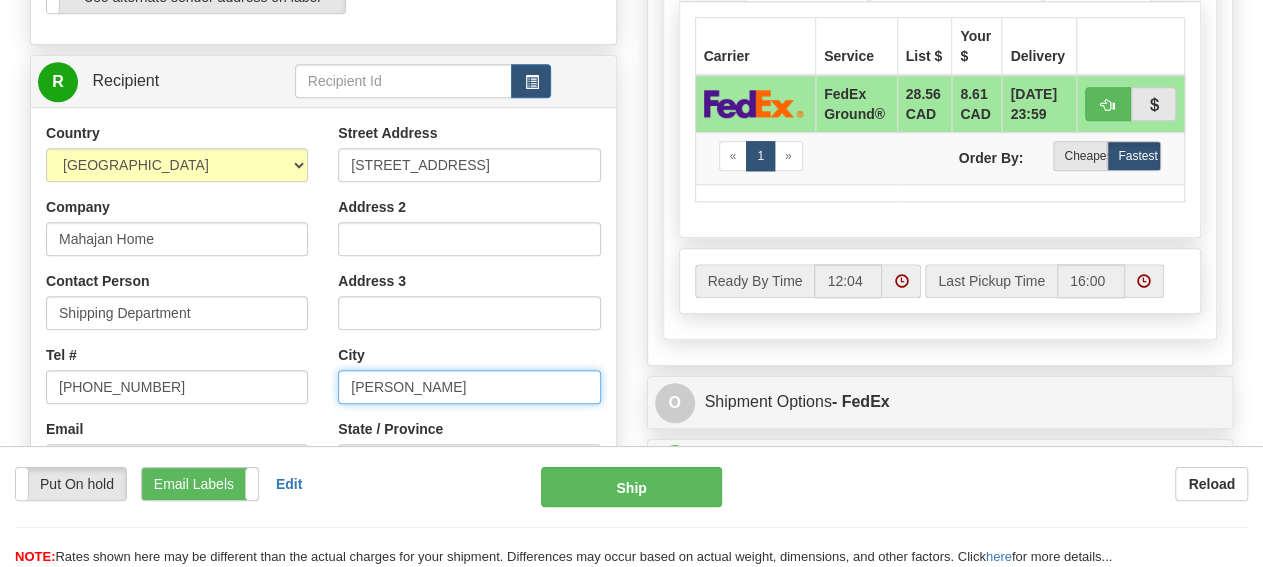 drag, startPoint x: 494, startPoint y: 391, endPoint x: 257, endPoint y: 363, distance: 238.64827 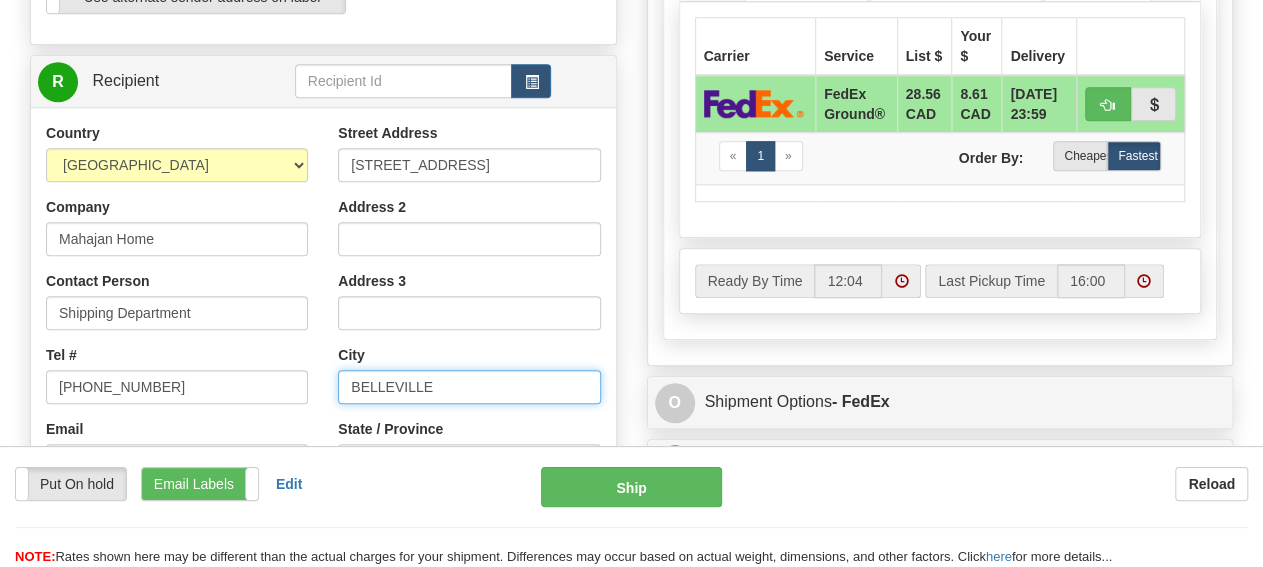 type on "BELLEVILLE" 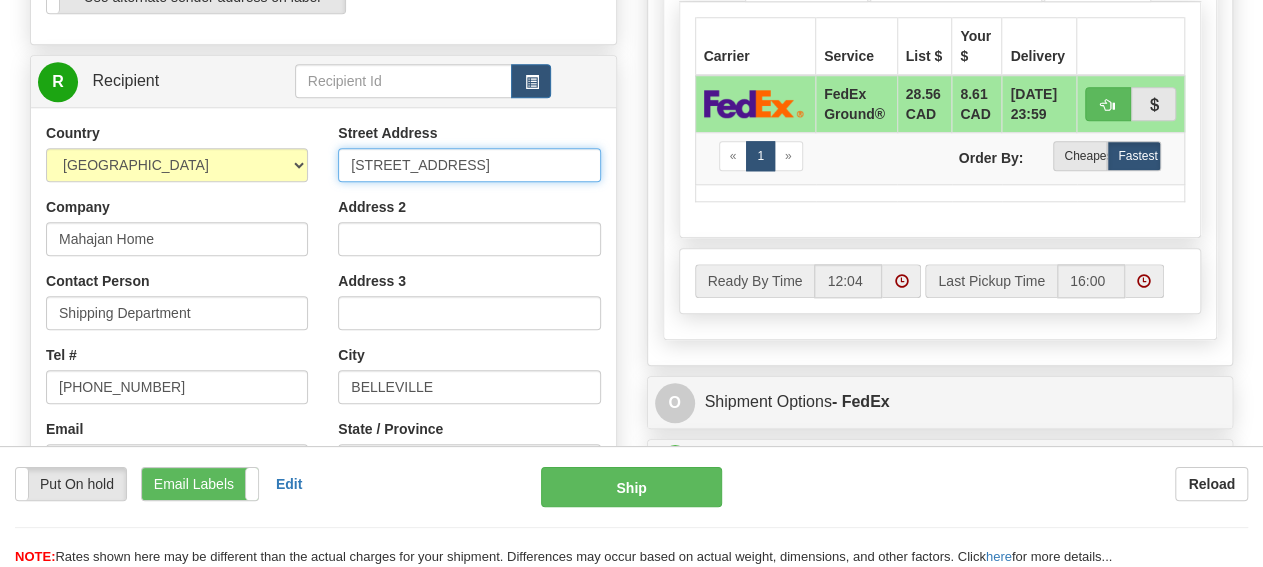 click on "520 COLLEGE ST EAST BELLEVILLE" at bounding box center [469, 165] 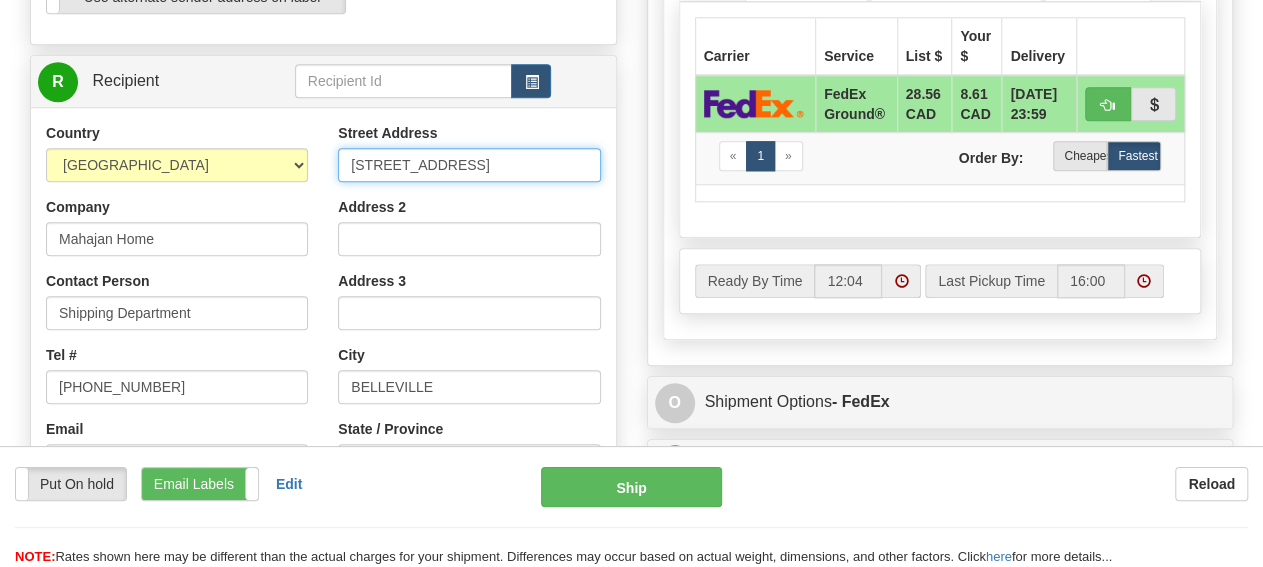type on "520 COLLEGE ST EAST" 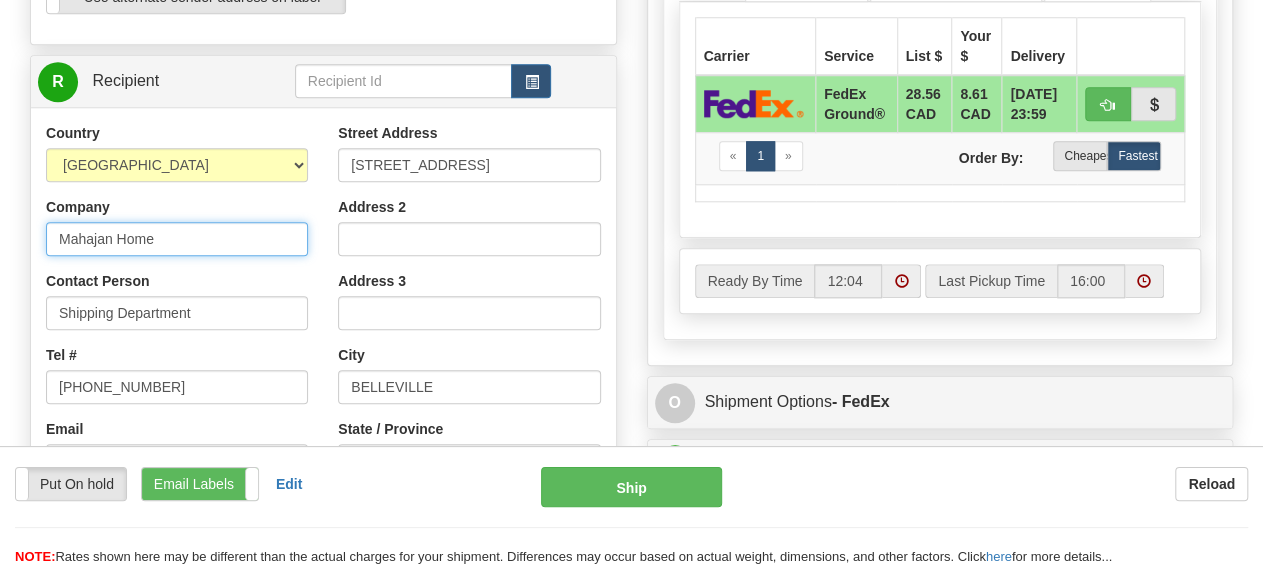 drag, startPoint x: 198, startPoint y: 241, endPoint x: 1, endPoint y: 236, distance: 197.06345 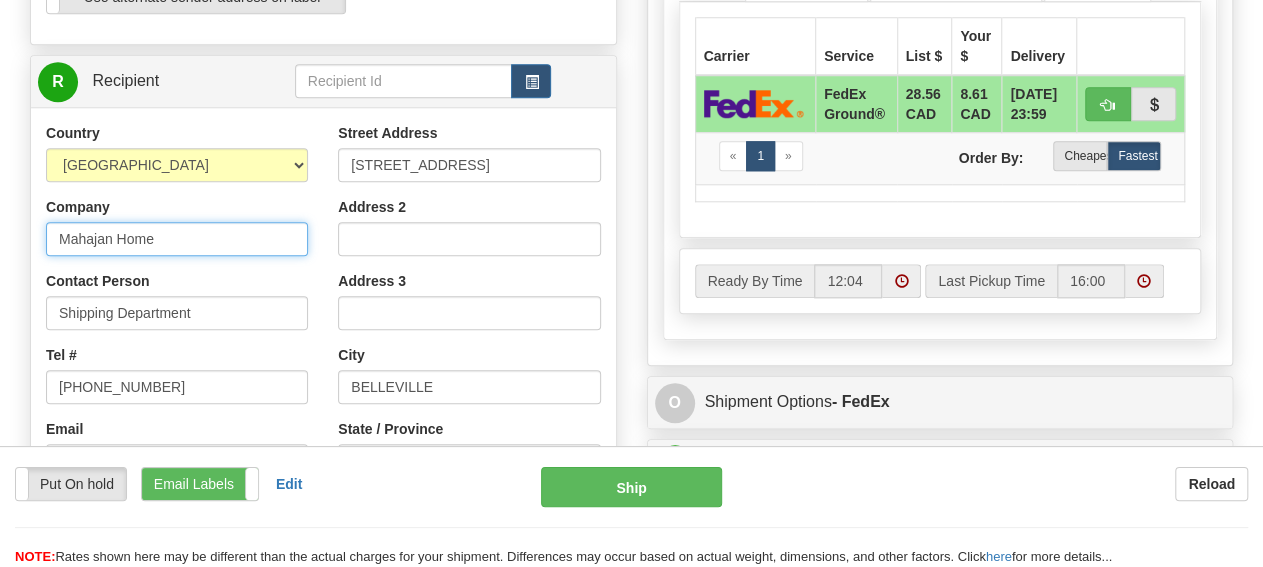 click on "Mahajan Home" at bounding box center [177, 239] 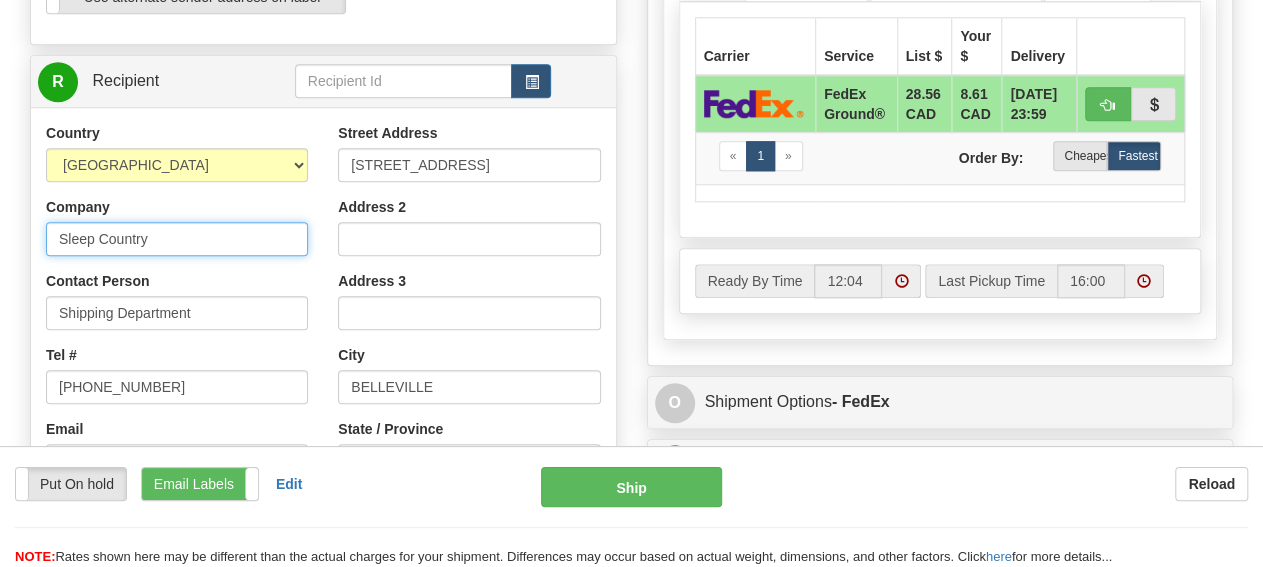 scroll, scrollTop: 1040, scrollLeft: 0, axis: vertical 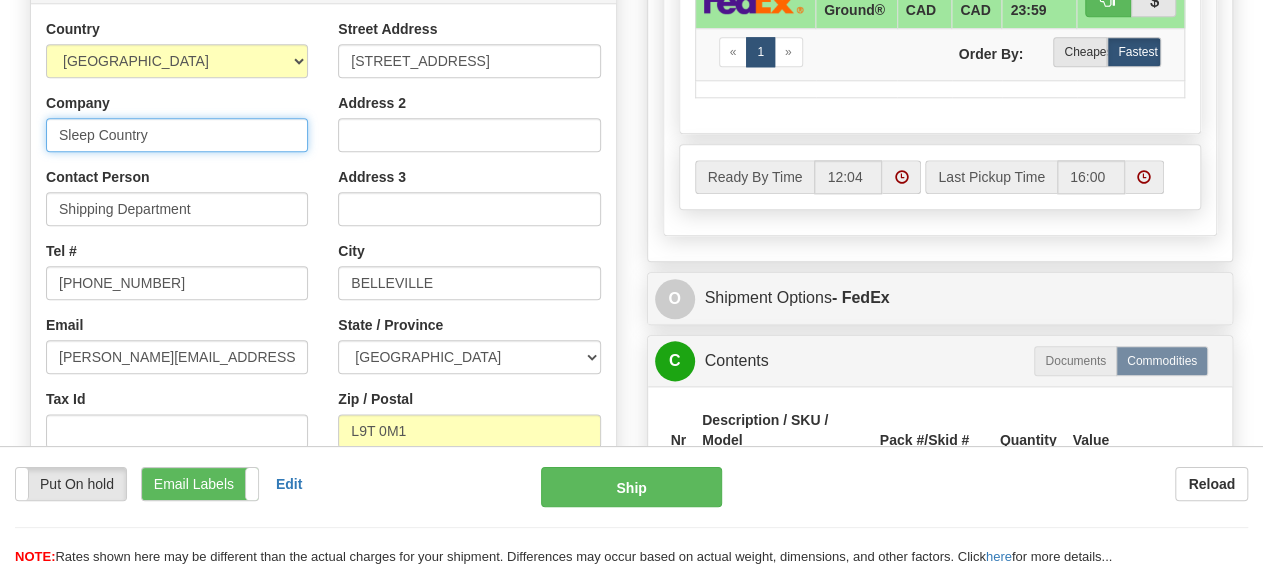 type on "Sleep Country" 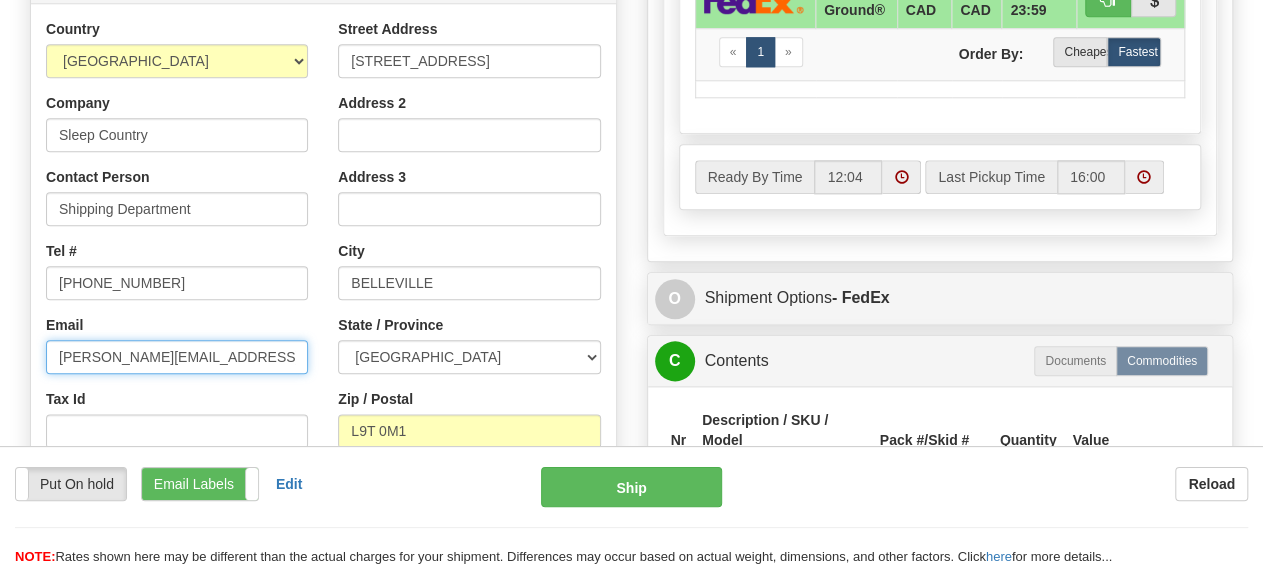 drag, startPoint x: 282, startPoint y: 361, endPoint x: 0, endPoint y: 359, distance: 282.00708 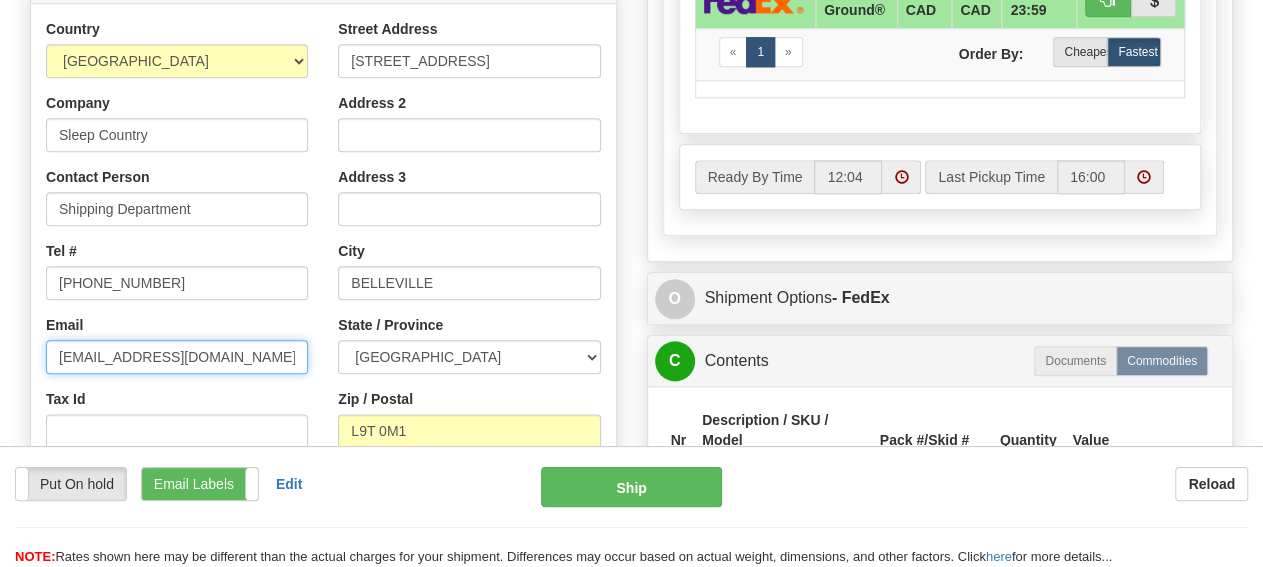 type on "cs@support.sleepcountry.ca" 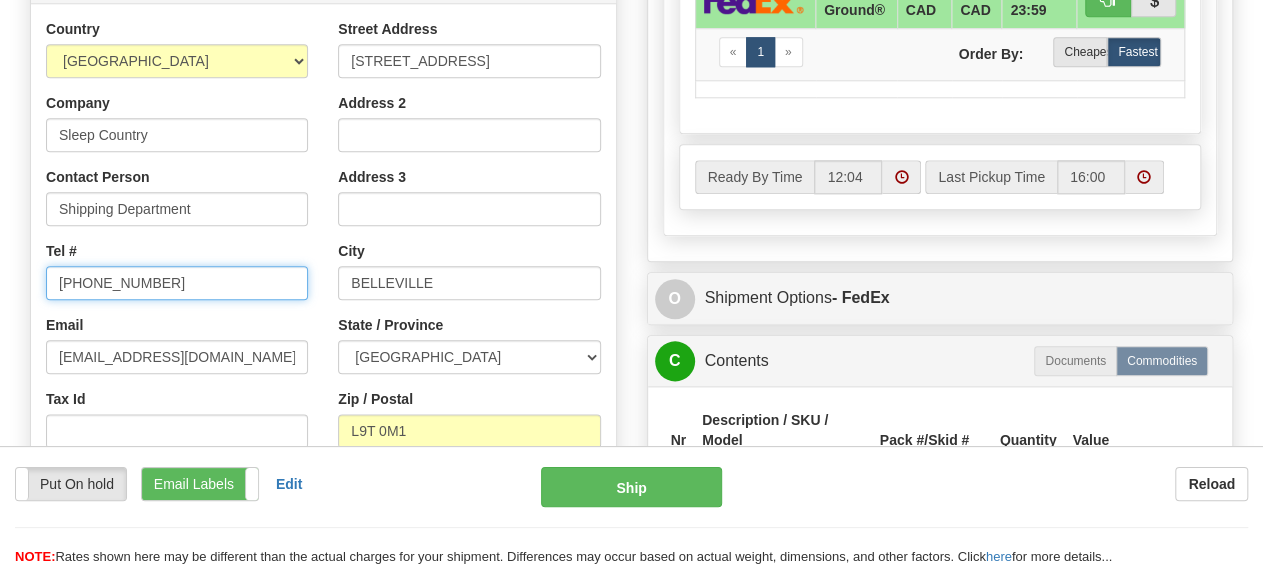 drag, startPoint x: 213, startPoint y: 283, endPoint x: 11, endPoint y: 277, distance: 202.0891 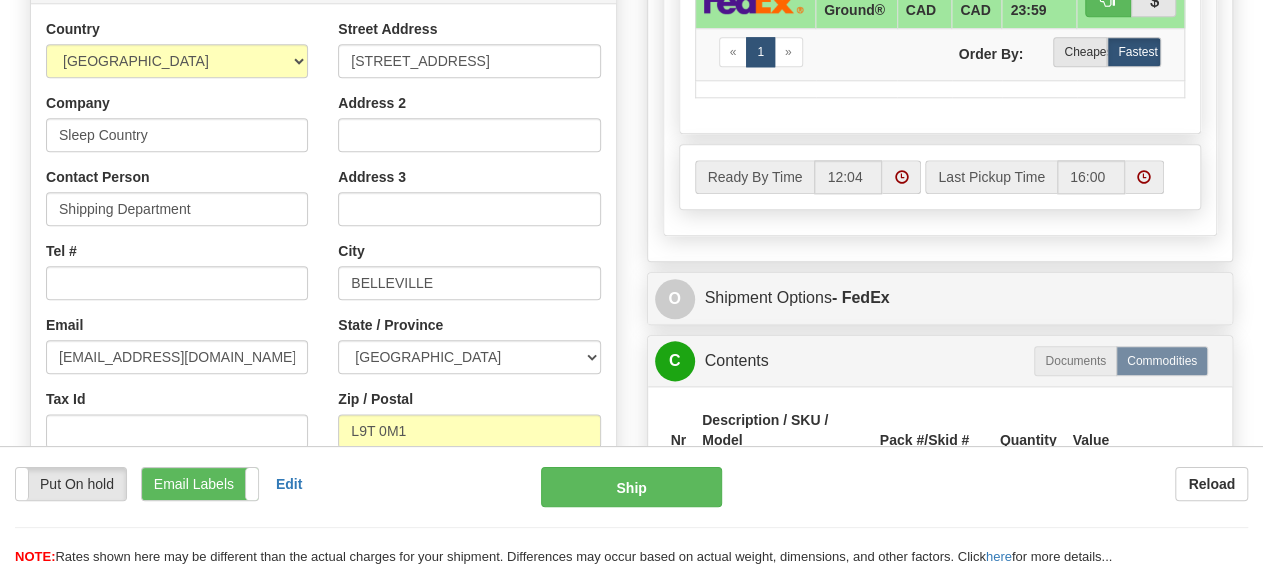 click on "Toggle navigation
Settings
Shipping Preferences
Fields Preferences New" at bounding box center [631, -115] 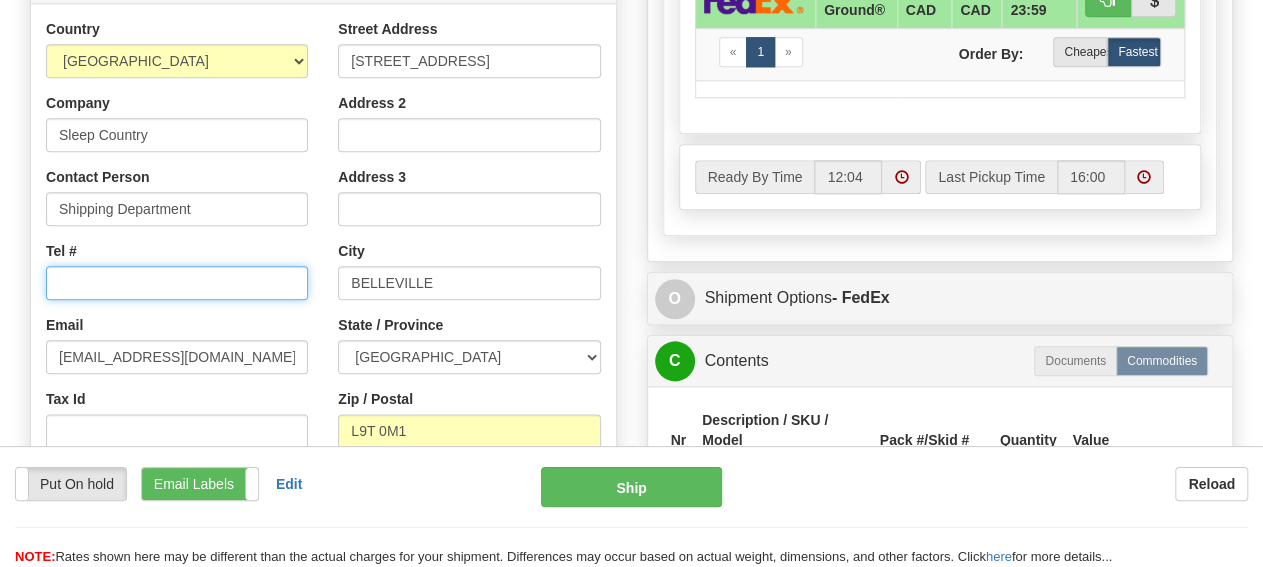 click on "Tel #" at bounding box center (177, 283) 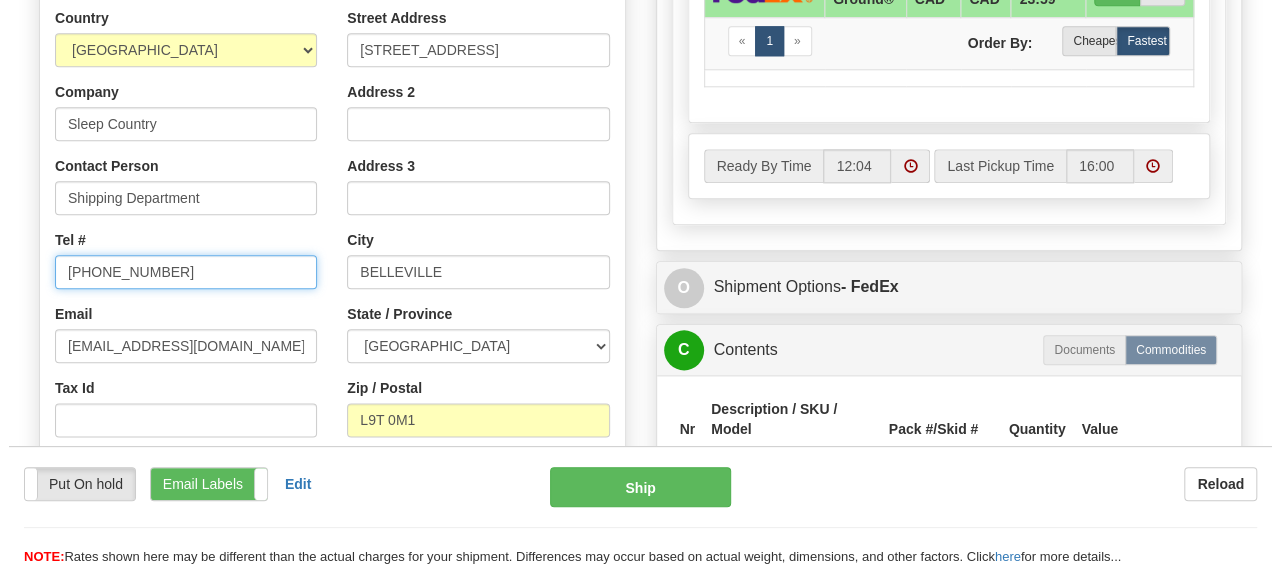 scroll, scrollTop: 1144, scrollLeft: 0, axis: vertical 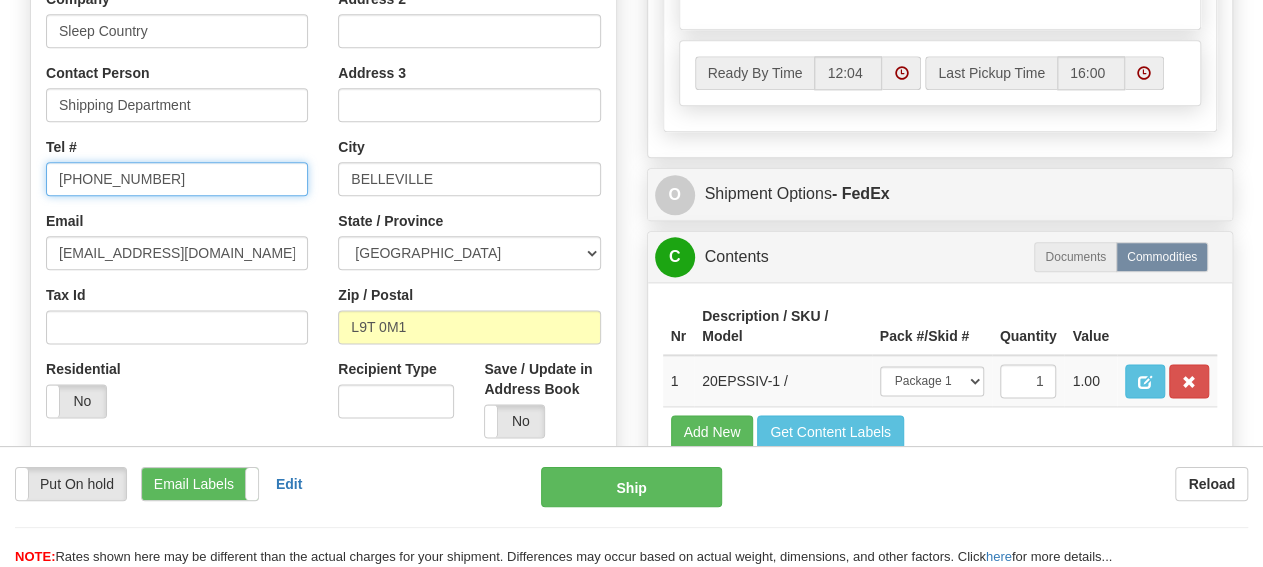 type on "1-888-753-3788" 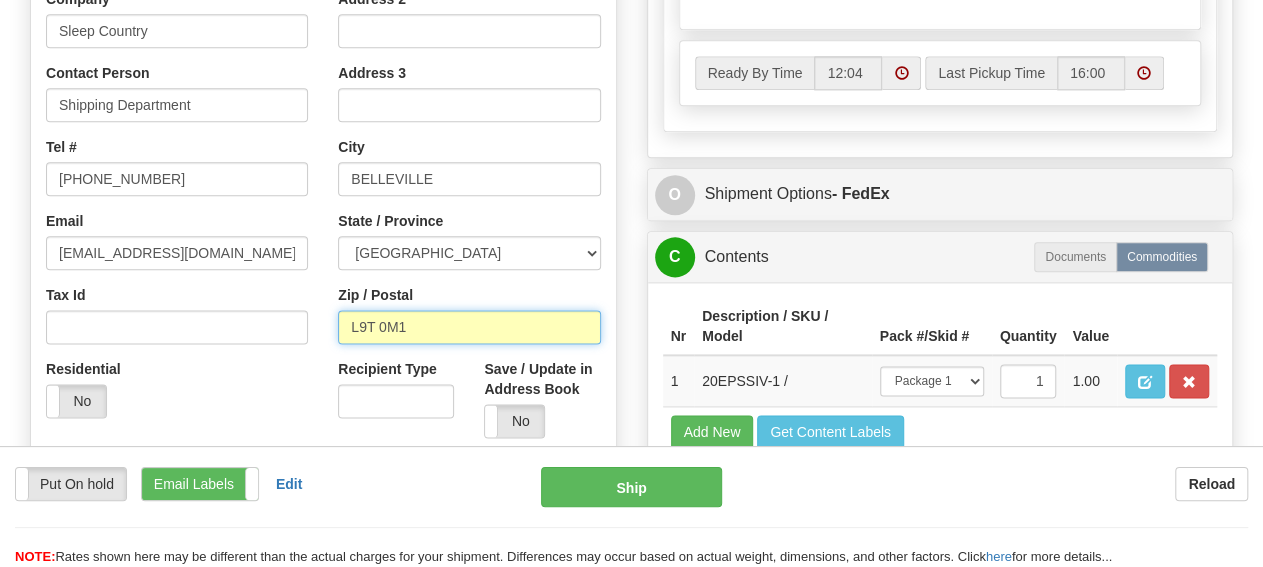 drag, startPoint x: 560, startPoint y: 327, endPoint x: 251, endPoint y: 324, distance: 309.01456 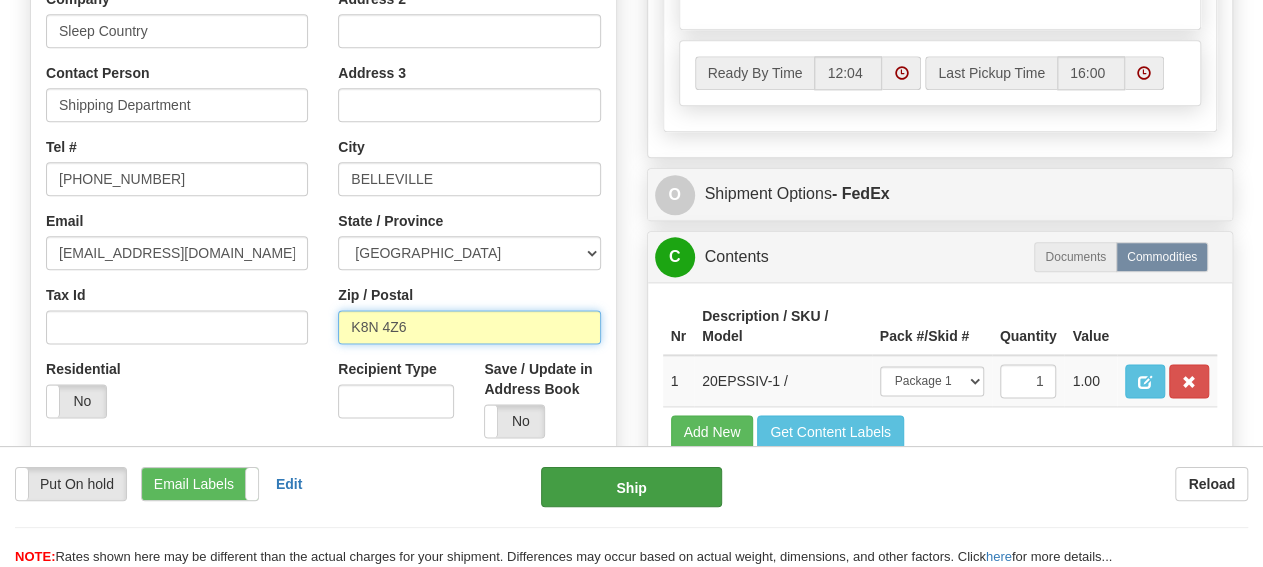 type on "K8N 4Z6" 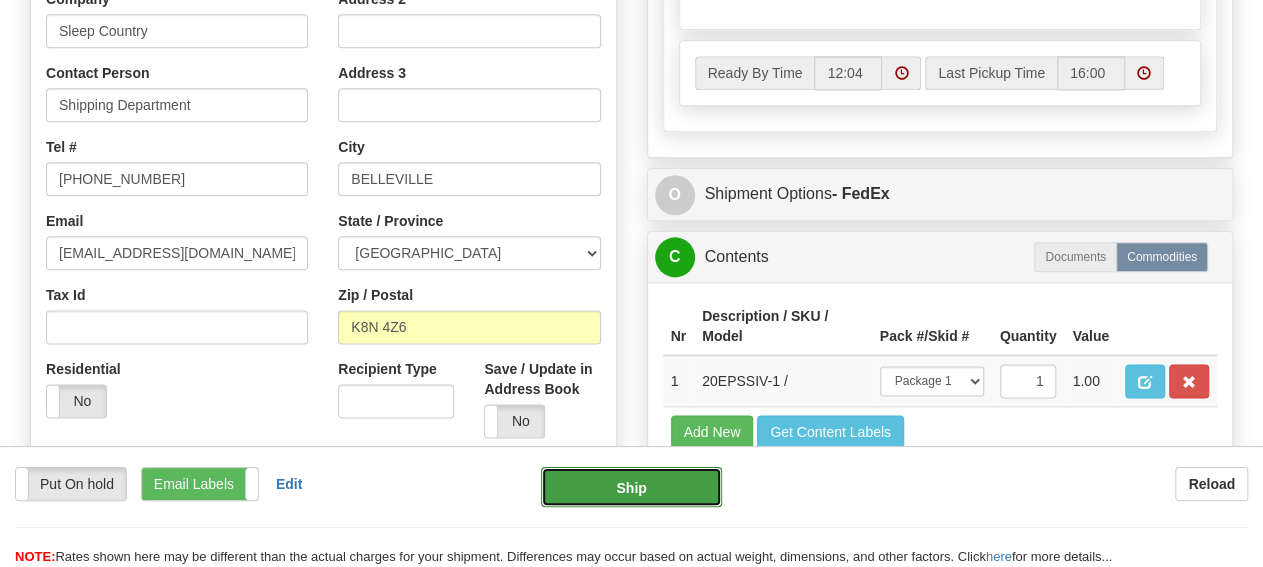 click on "Ship" at bounding box center [631, 487] 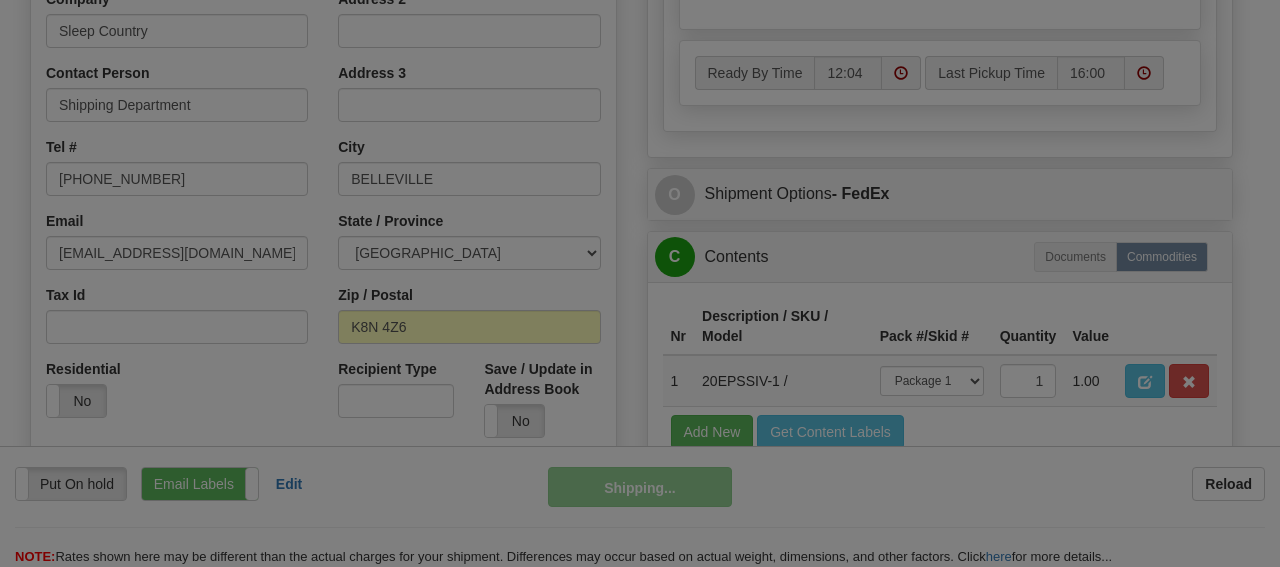 type on "92" 